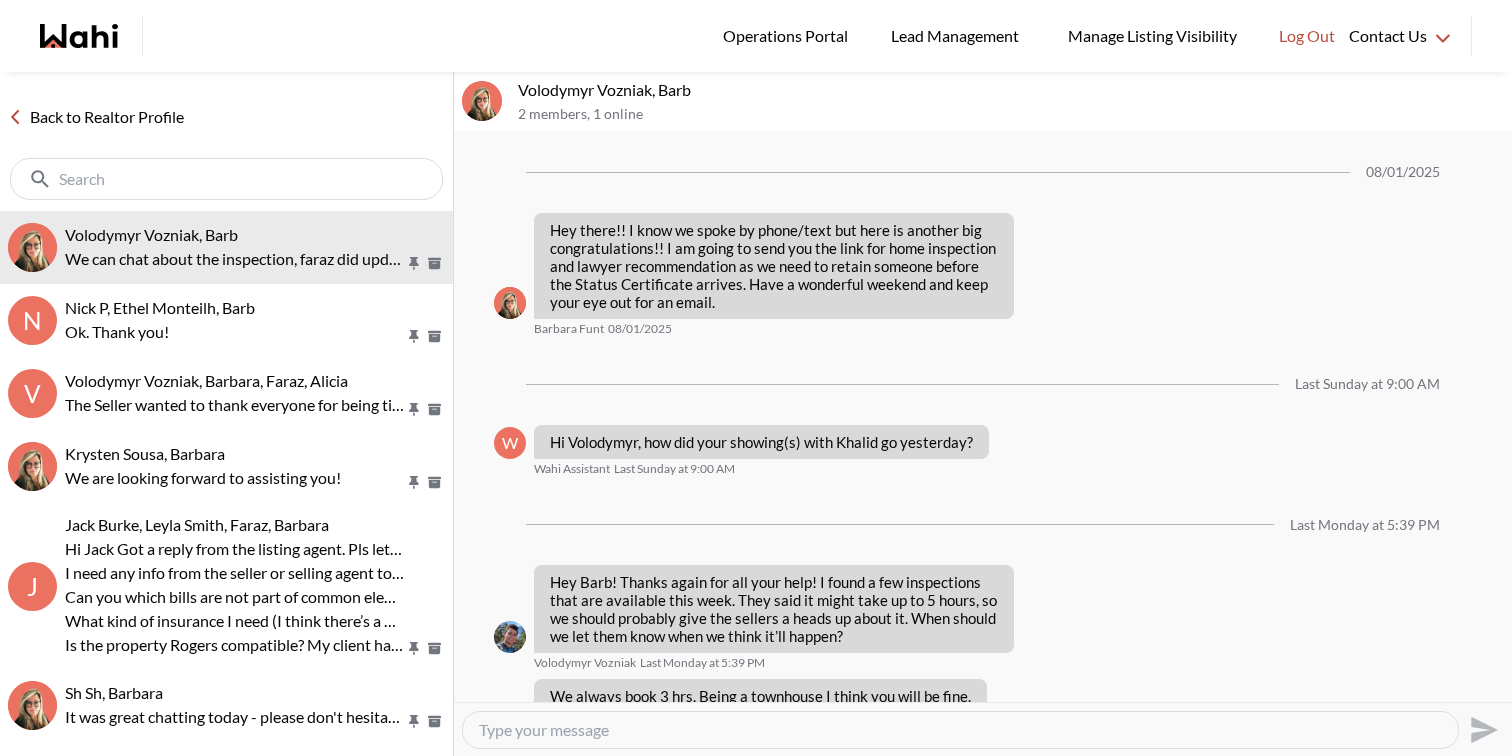 scroll, scrollTop: 0, scrollLeft: 0, axis: both 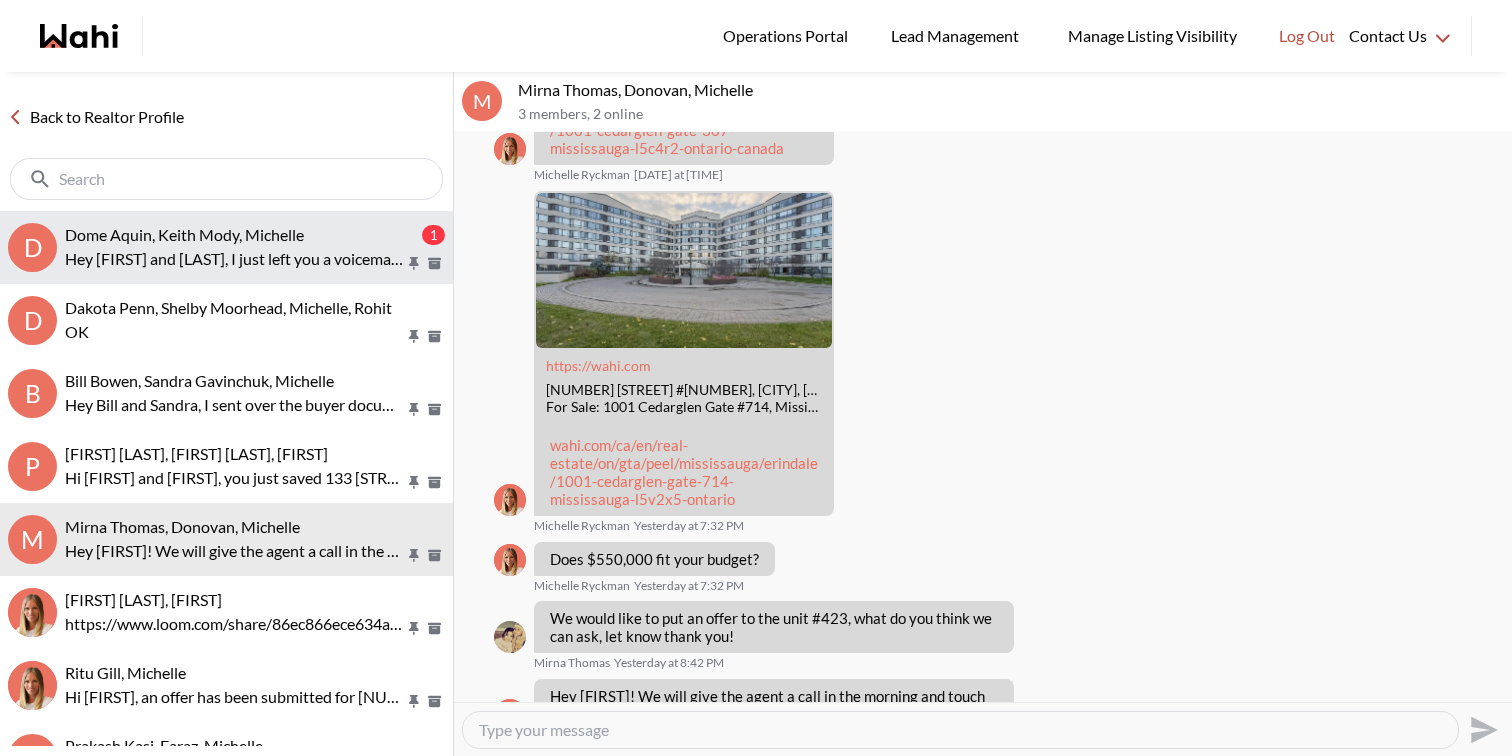 click on "Dome Aquin, Keith Mody, Michelle" at bounding box center [184, 234] 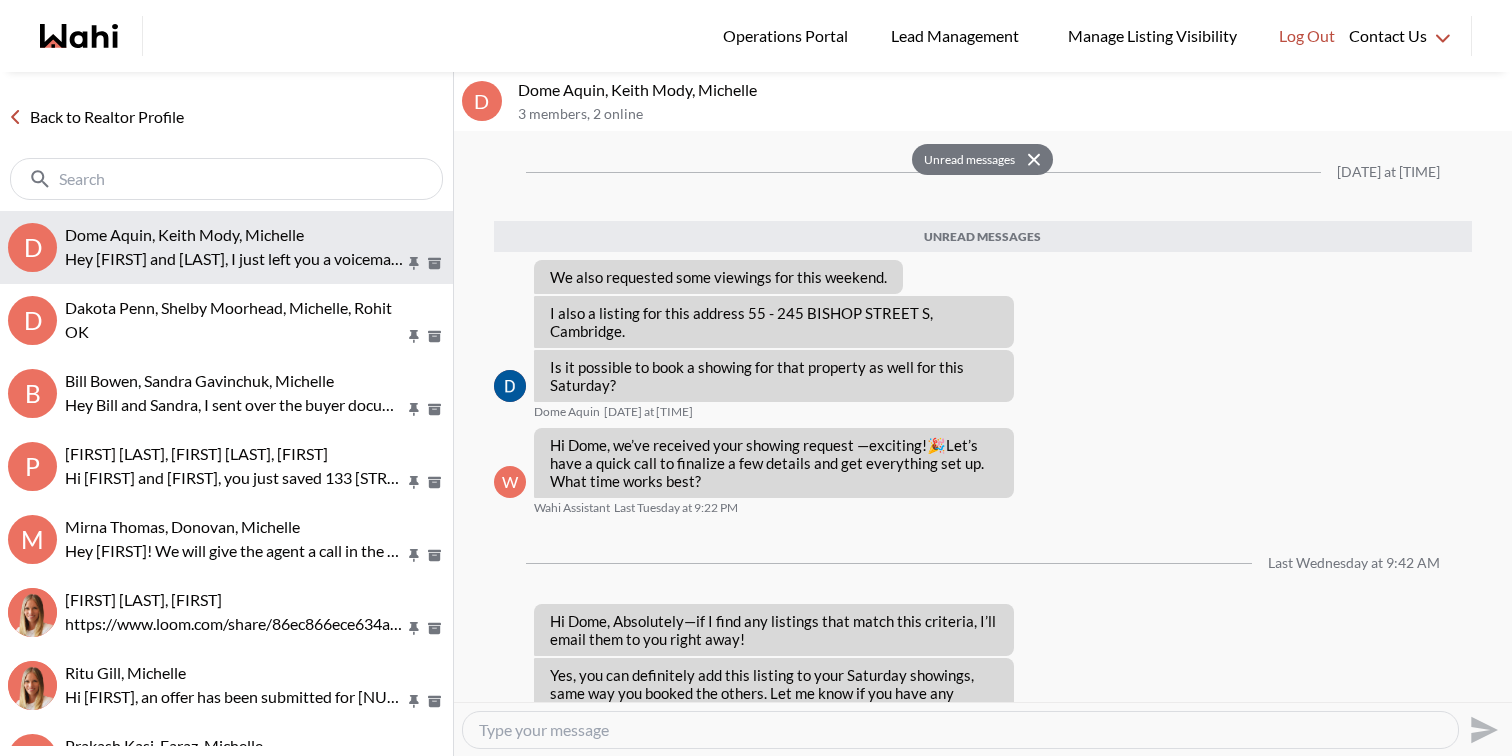 scroll, scrollTop: 1660, scrollLeft: 0, axis: vertical 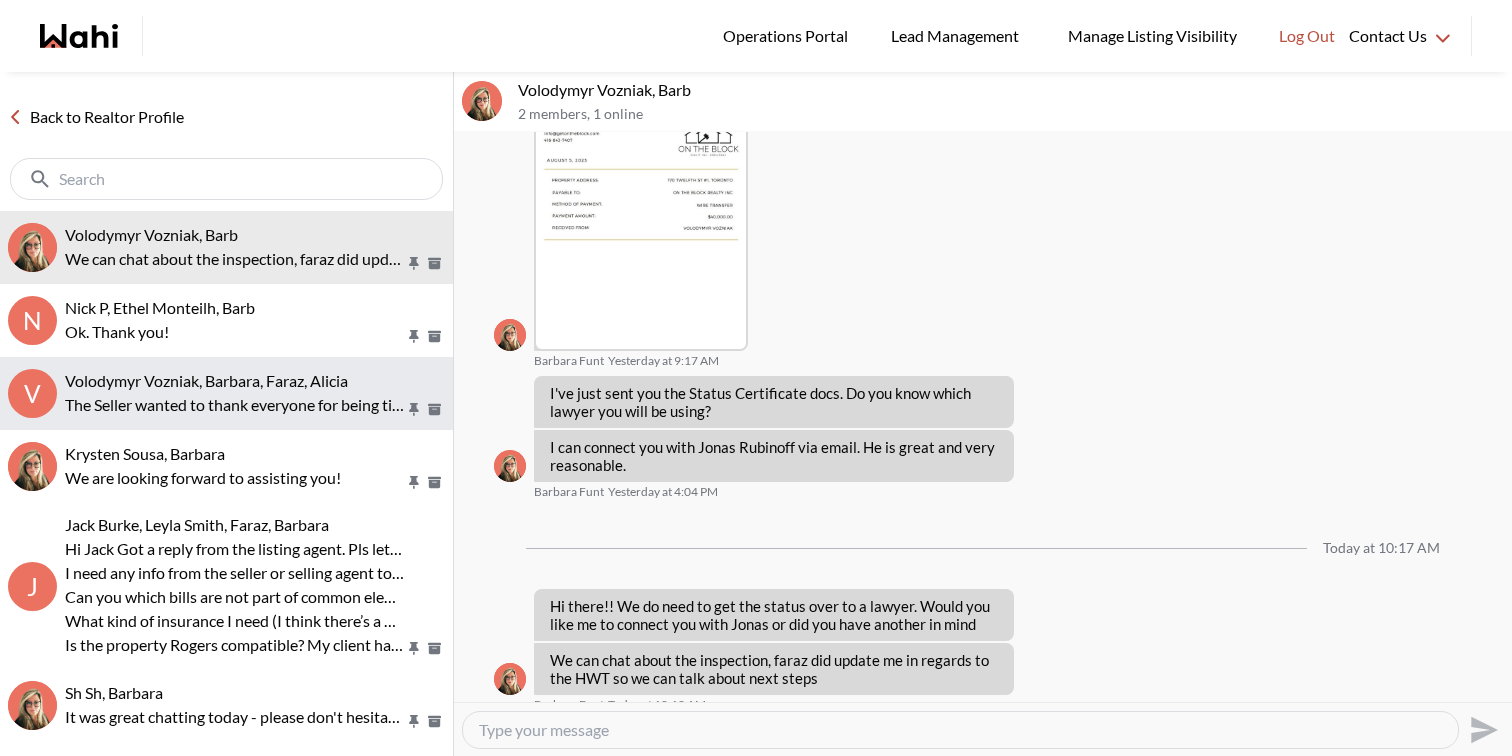 click on "The Seller wanted to thank everyone for being timely today! They appreciated it" at bounding box center [235, 405] 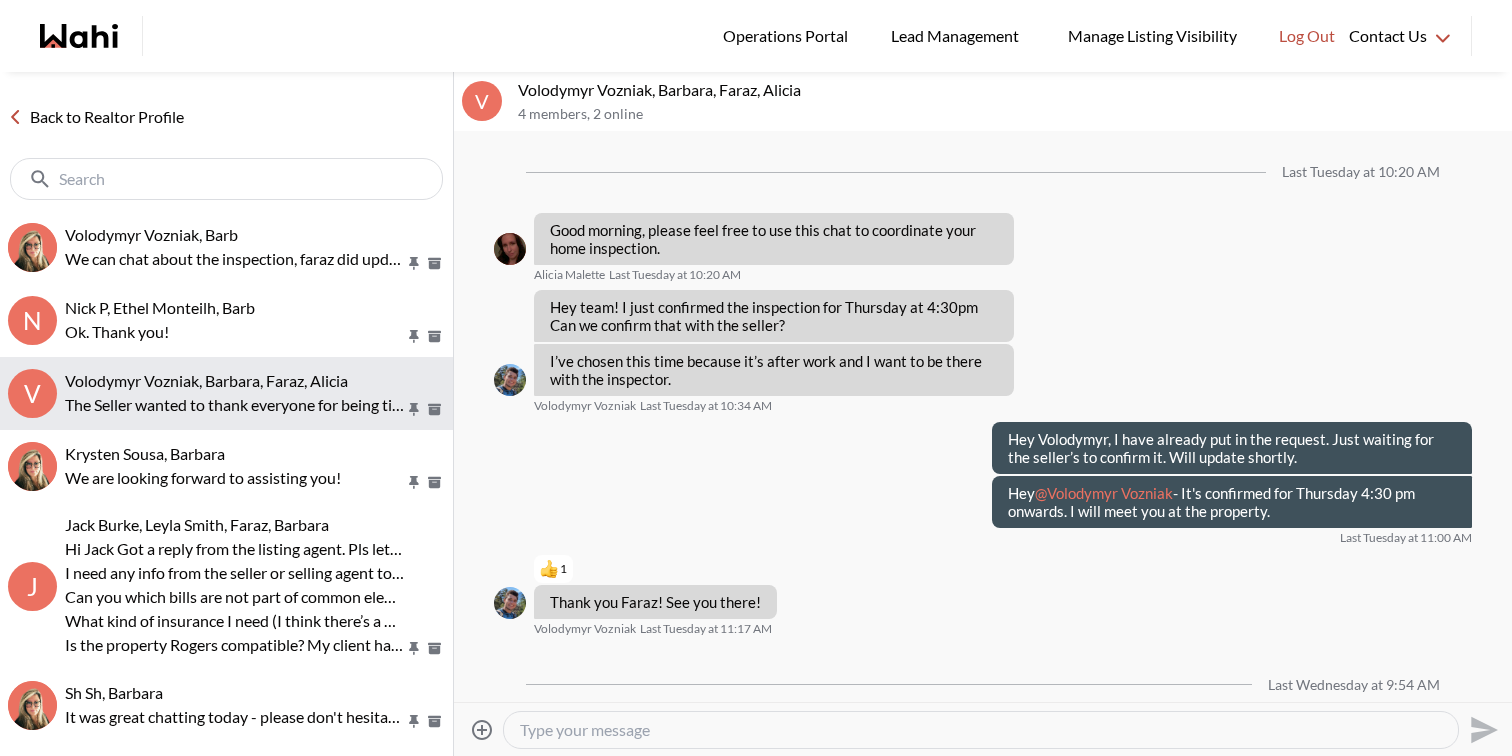 scroll, scrollTop: 1759, scrollLeft: 0, axis: vertical 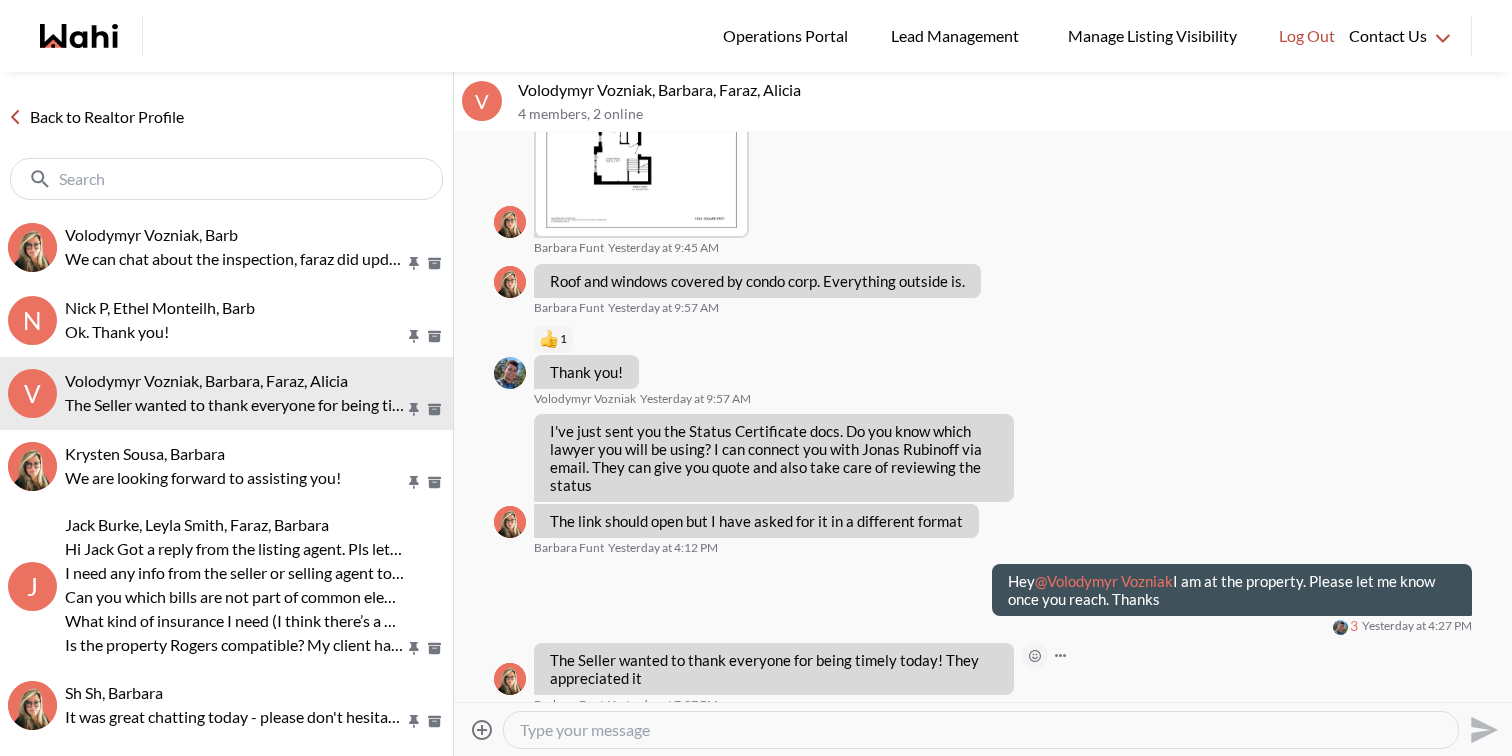 click 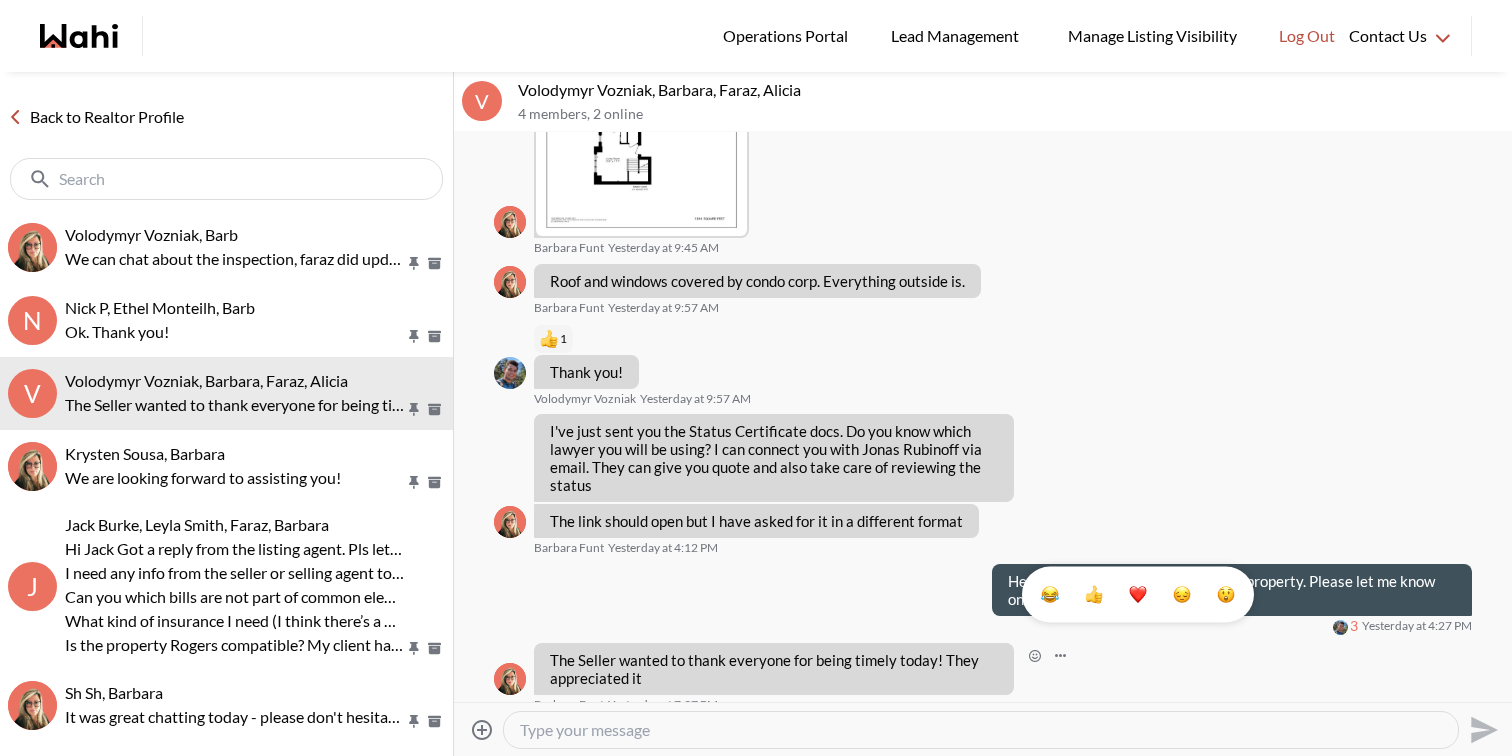 click at bounding box center [1138, 595] 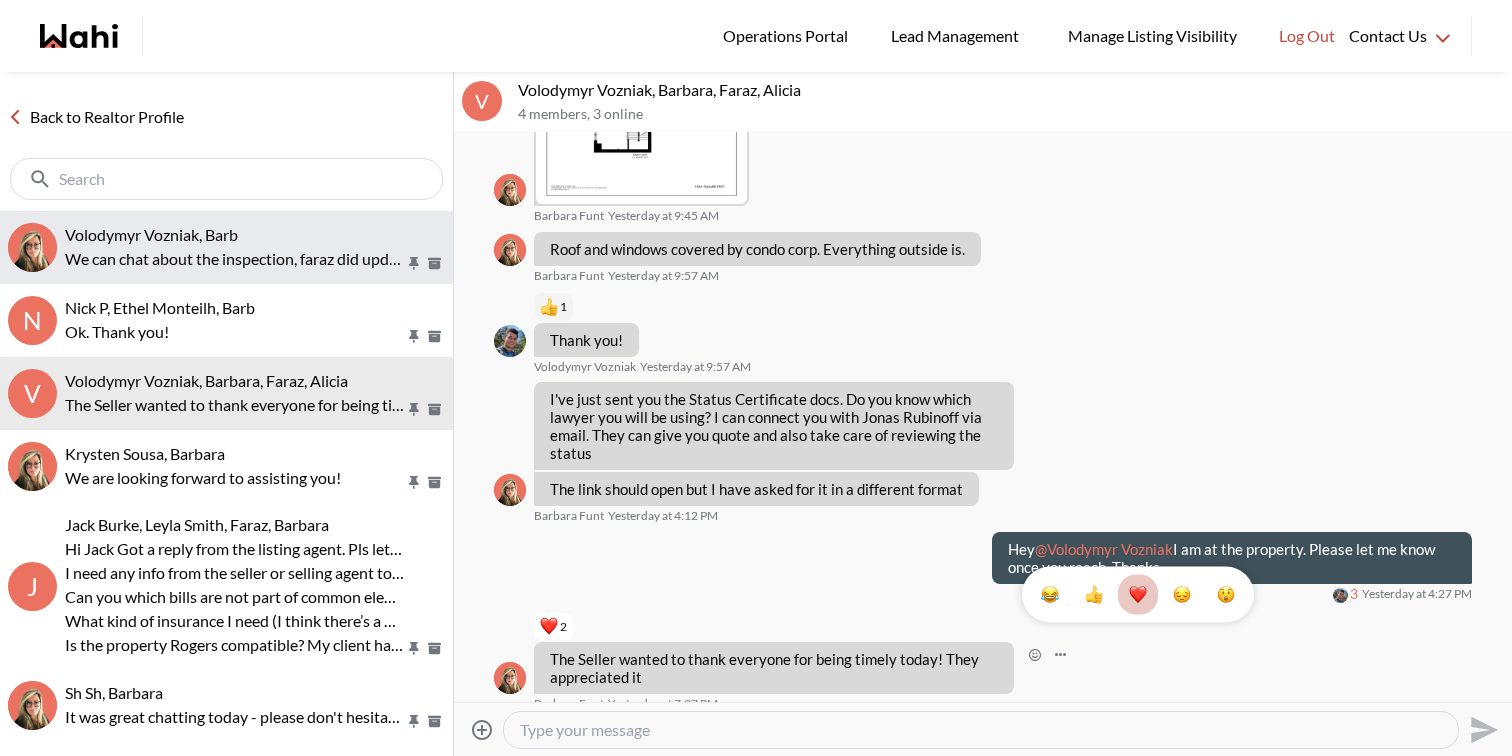 click on "We can chat about the inspection, faraz did update me in regards to the HWT so we can talk about next steps" at bounding box center [235, 259] 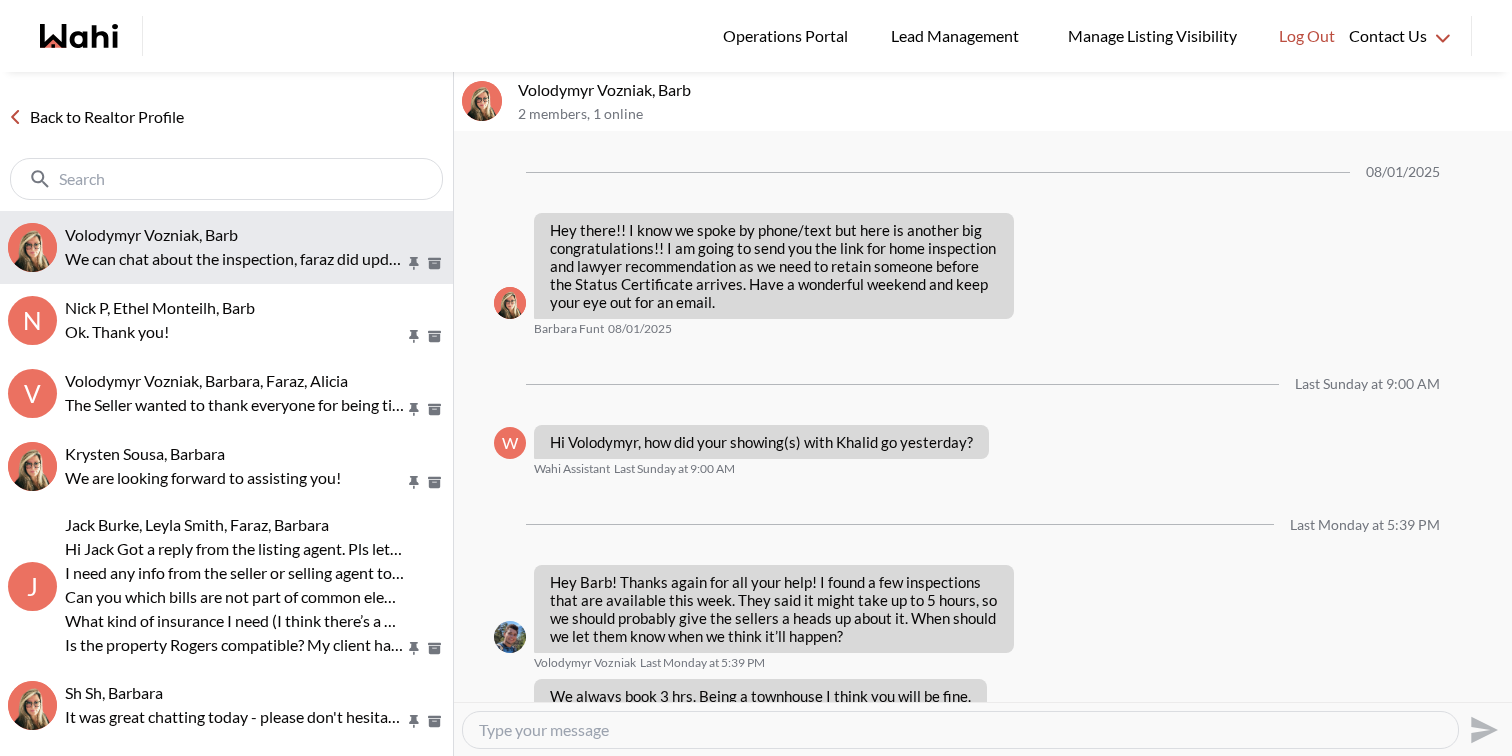 scroll, scrollTop: 2221, scrollLeft: 0, axis: vertical 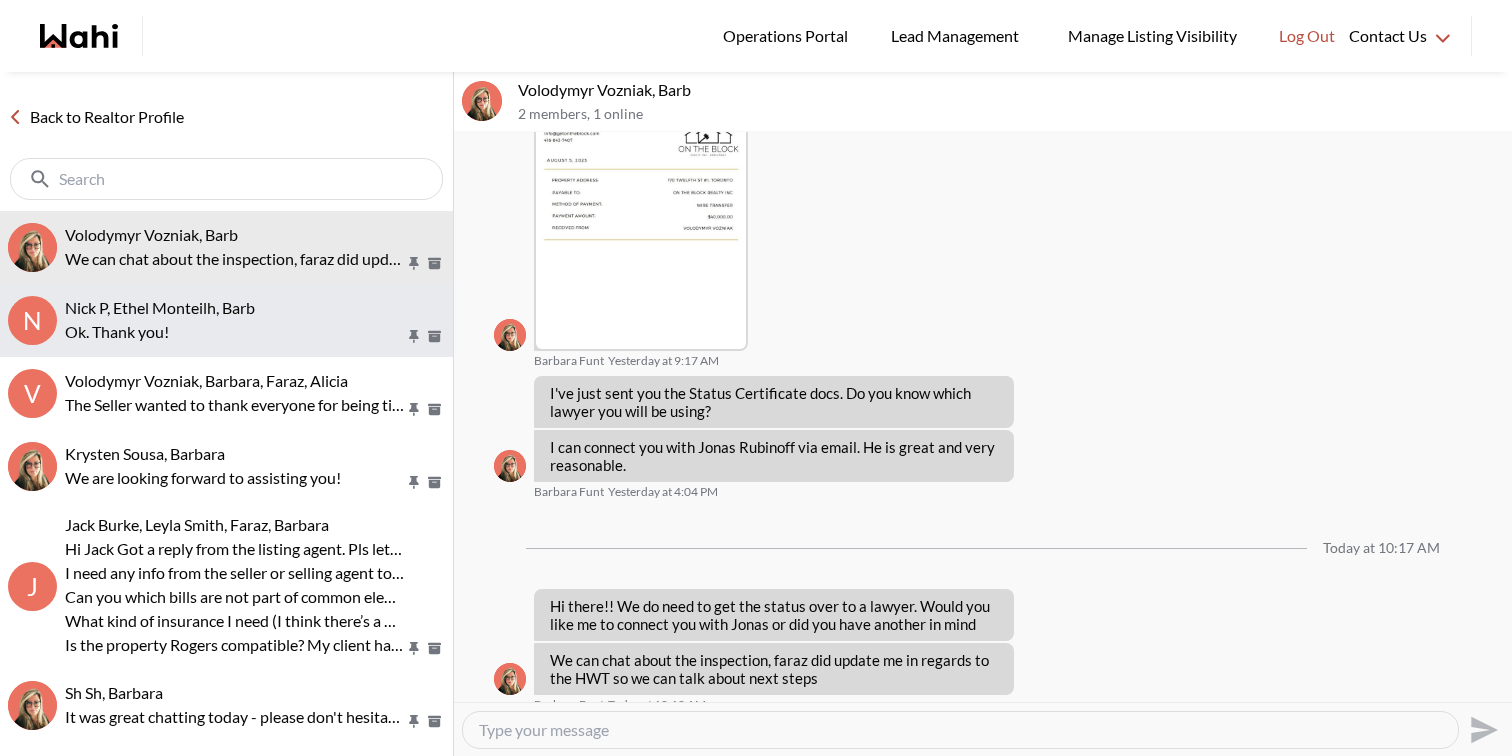 click on "N Nick P, Ethel Monteilh, Barb Ok. Thank you!" at bounding box center (226, 320) 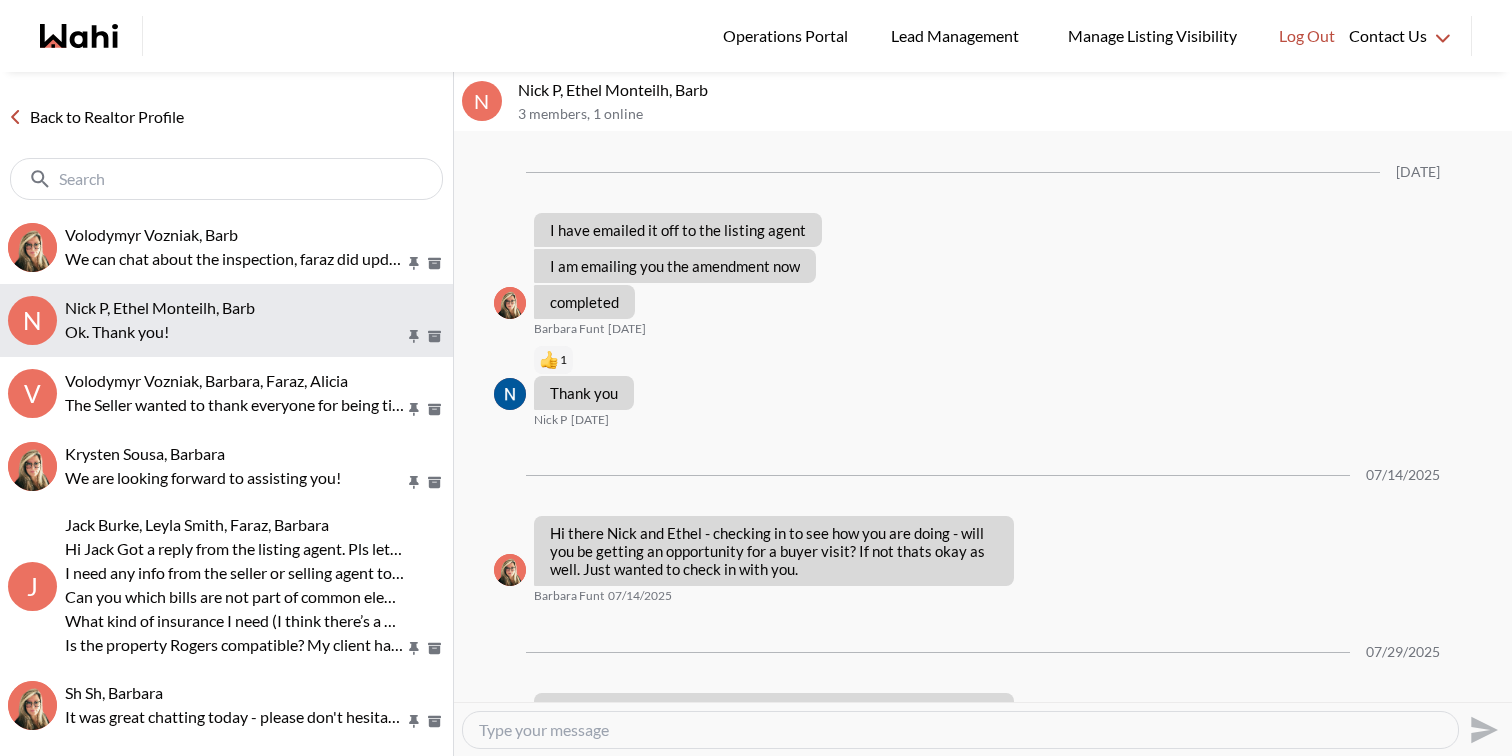 scroll, scrollTop: 1529, scrollLeft: 0, axis: vertical 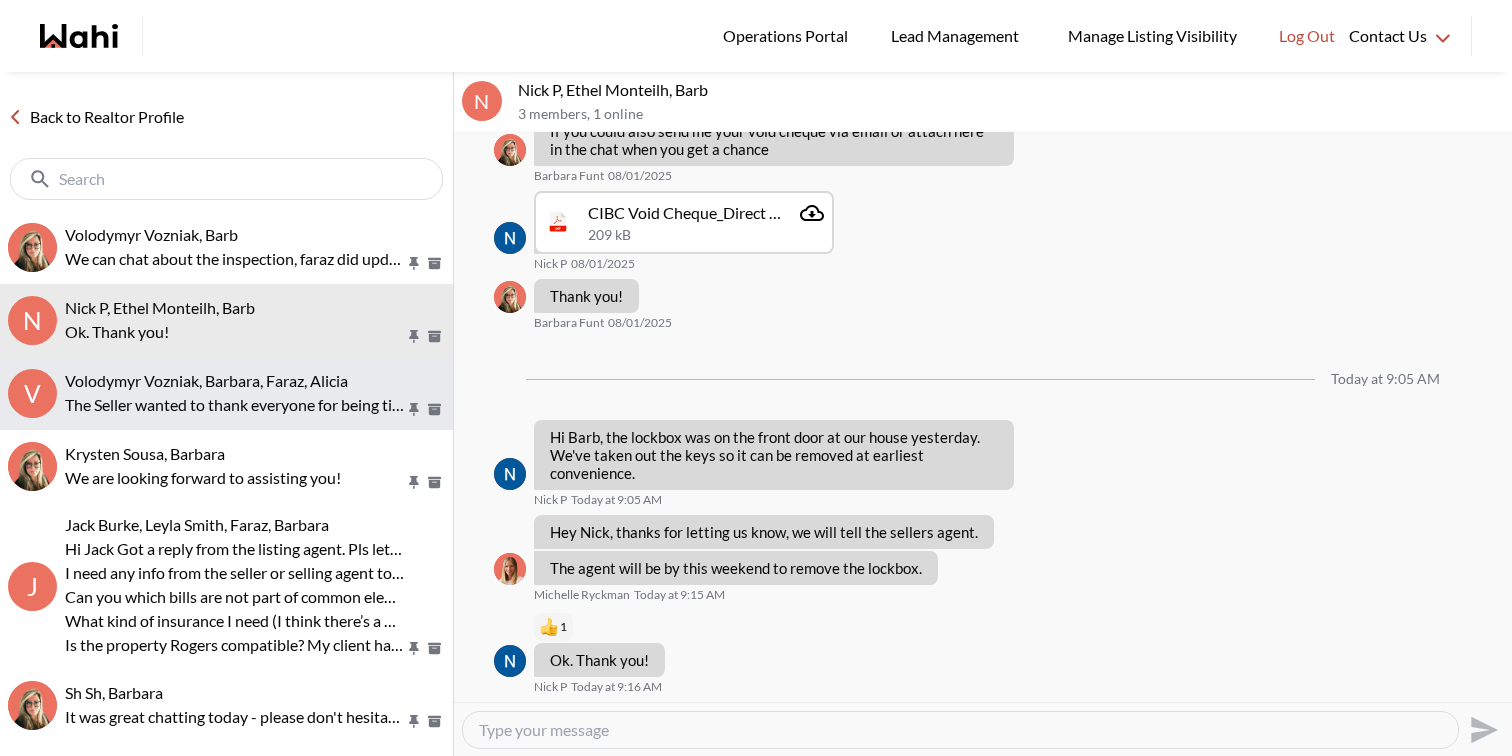 click on "Volodymyr Vozniak, Barbara, Faraz, Alicia" at bounding box center (206, 380) 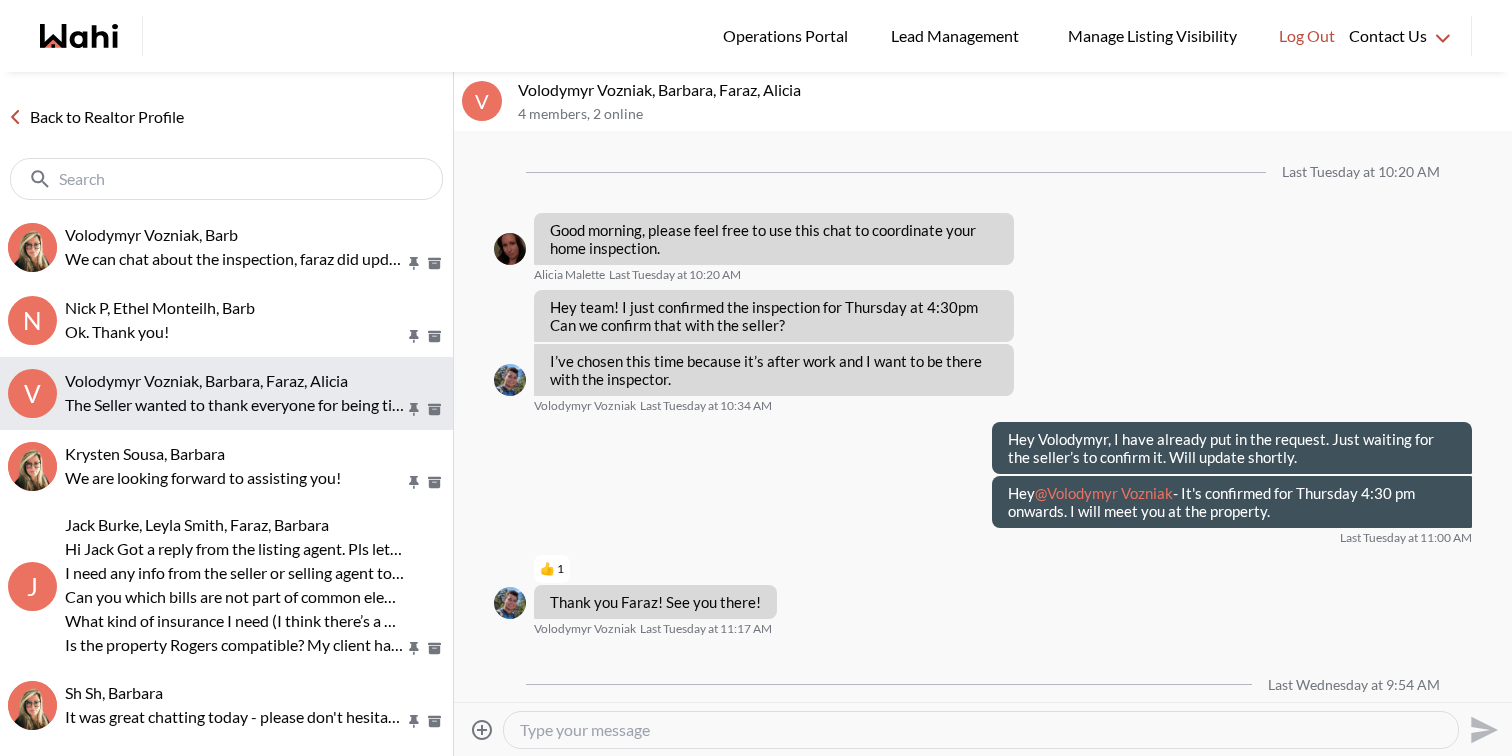 scroll, scrollTop: 1791, scrollLeft: 0, axis: vertical 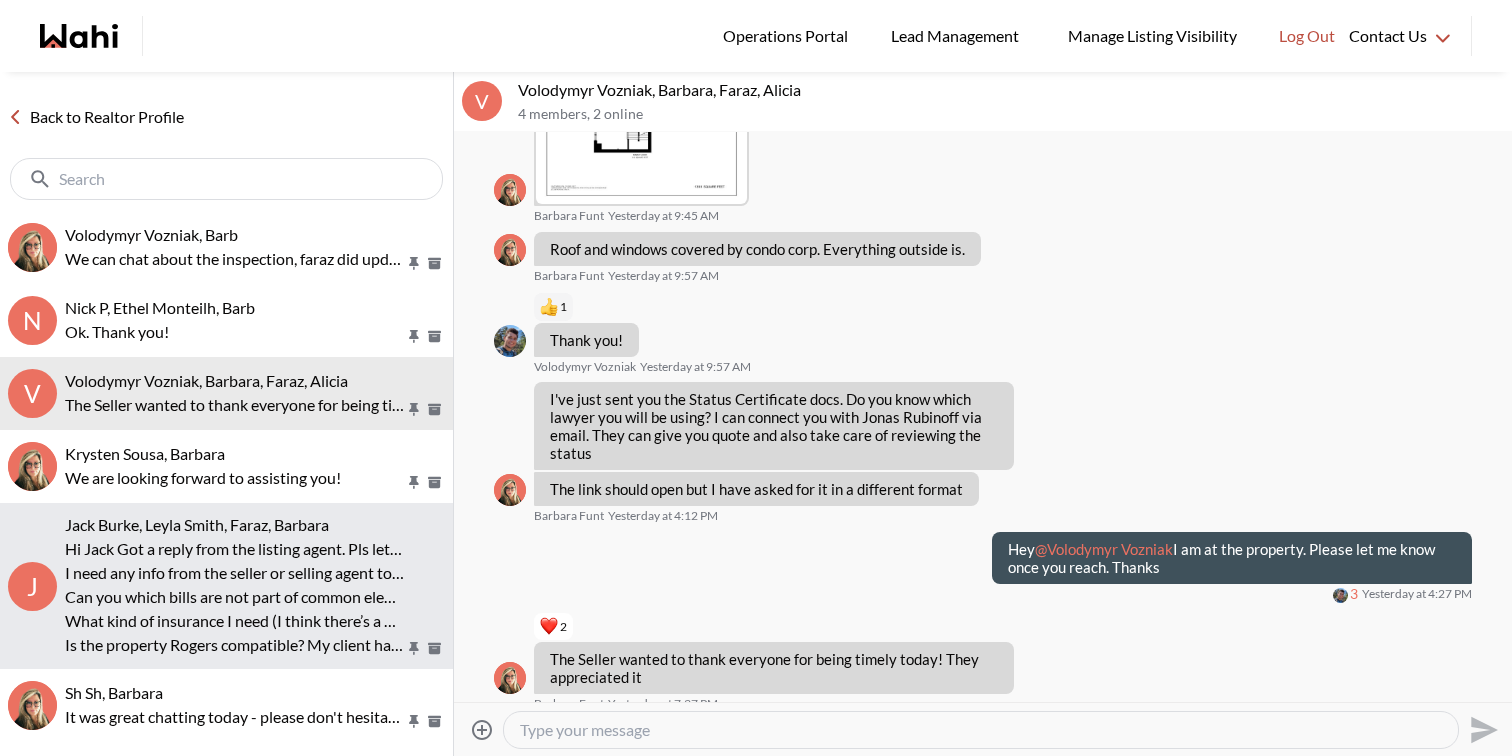 click on "What kind of insurance I need (I think there’s a doc in the status saying common element provides some insurance and I need to get insurance for my possessions, but in my lawyer’s first meeting he said something about needing proof of fire insurance). This is a question that’s best answered by insurance agent, they can provide the best answer based on the coverage requirements and safeguarding your asset." at bounding box center (235, 621) 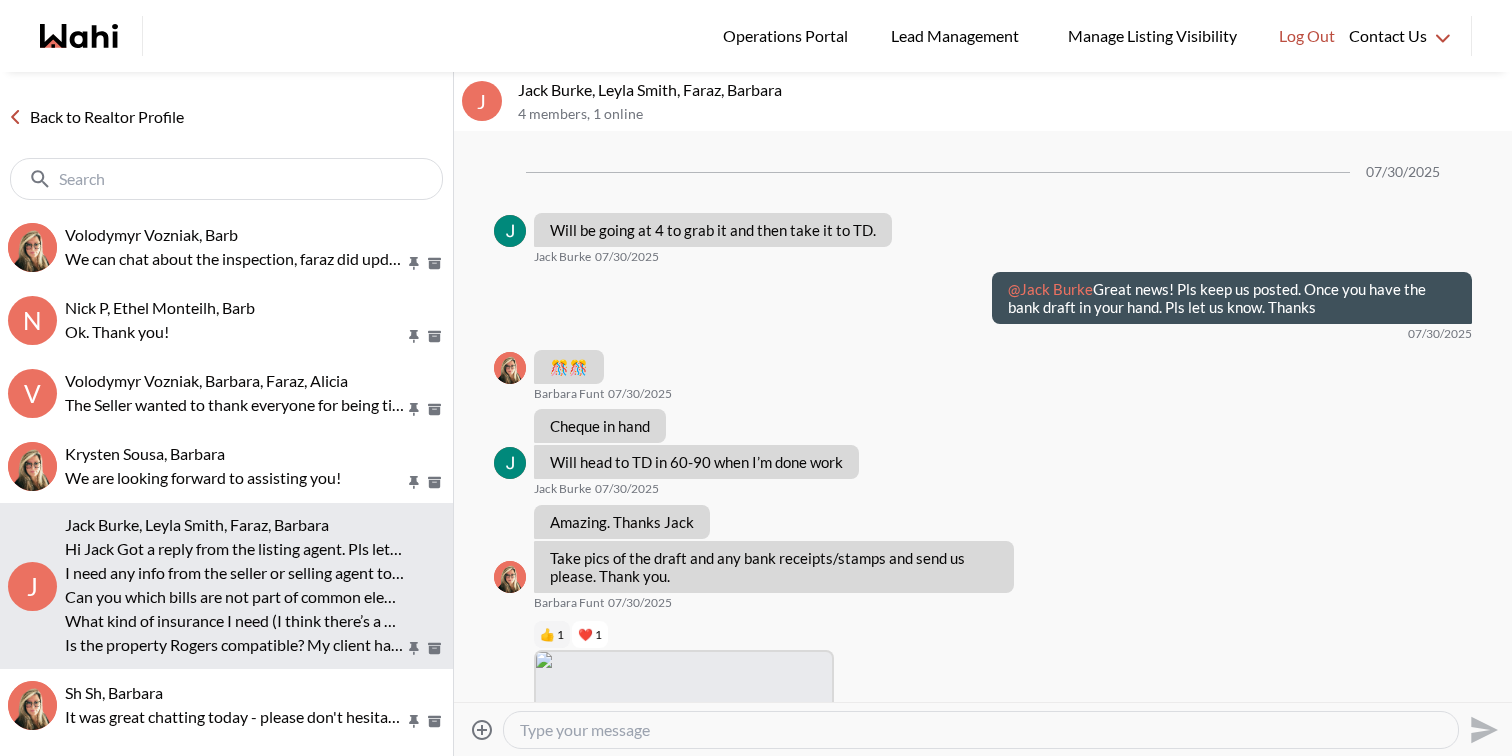 scroll, scrollTop: 3186, scrollLeft: 0, axis: vertical 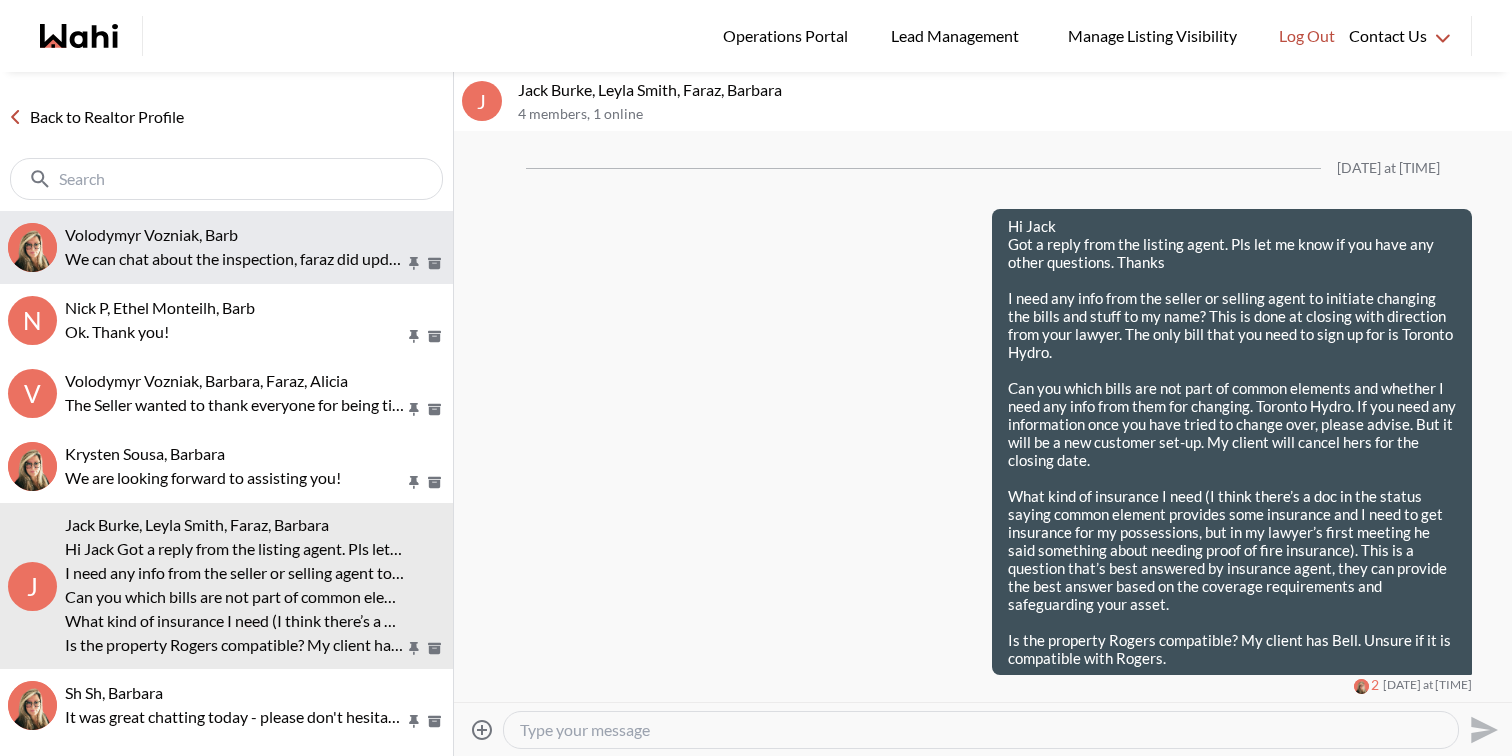click on "Volodymyr Vozniak, Barb" at bounding box center [151, 234] 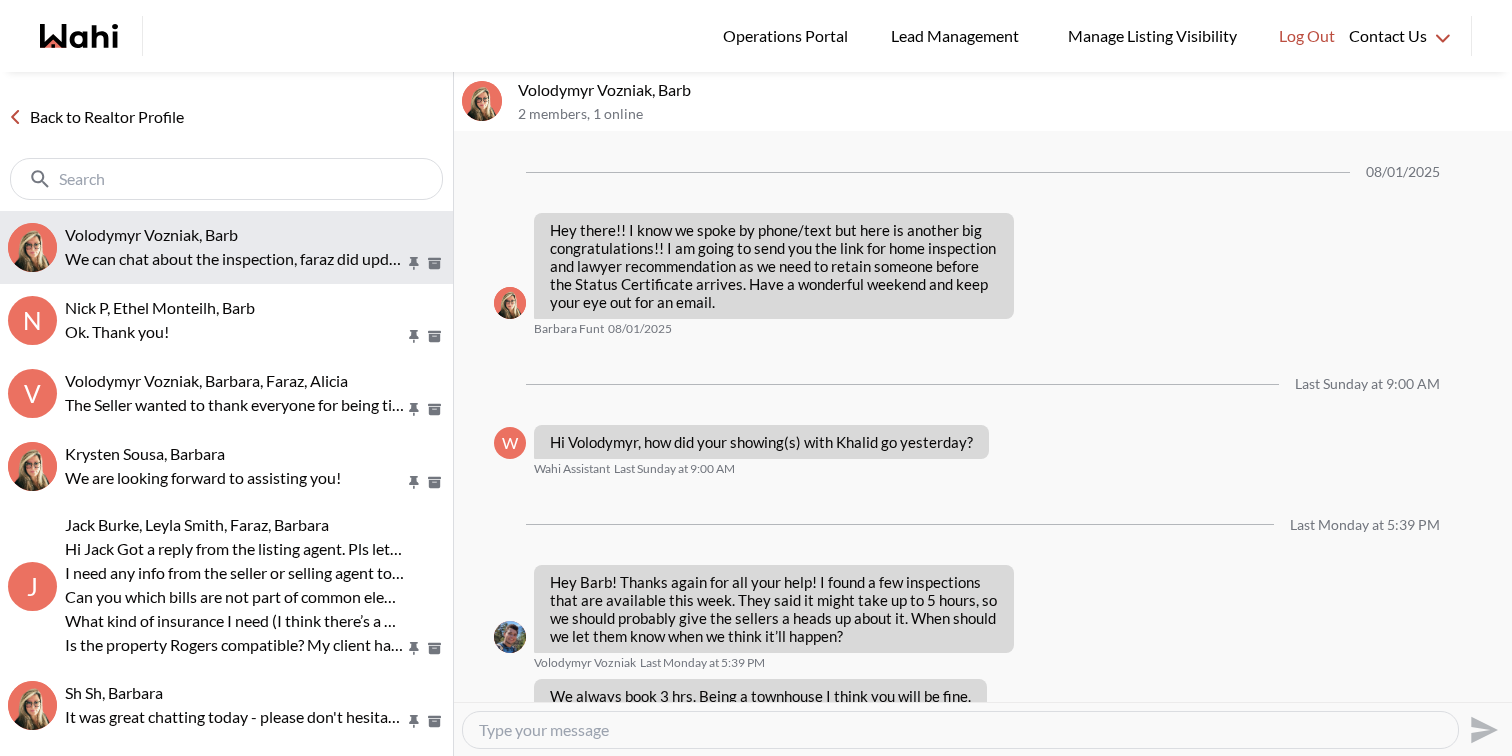 scroll, scrollTop: 2221, scrollLeft: 0, axis: vertical 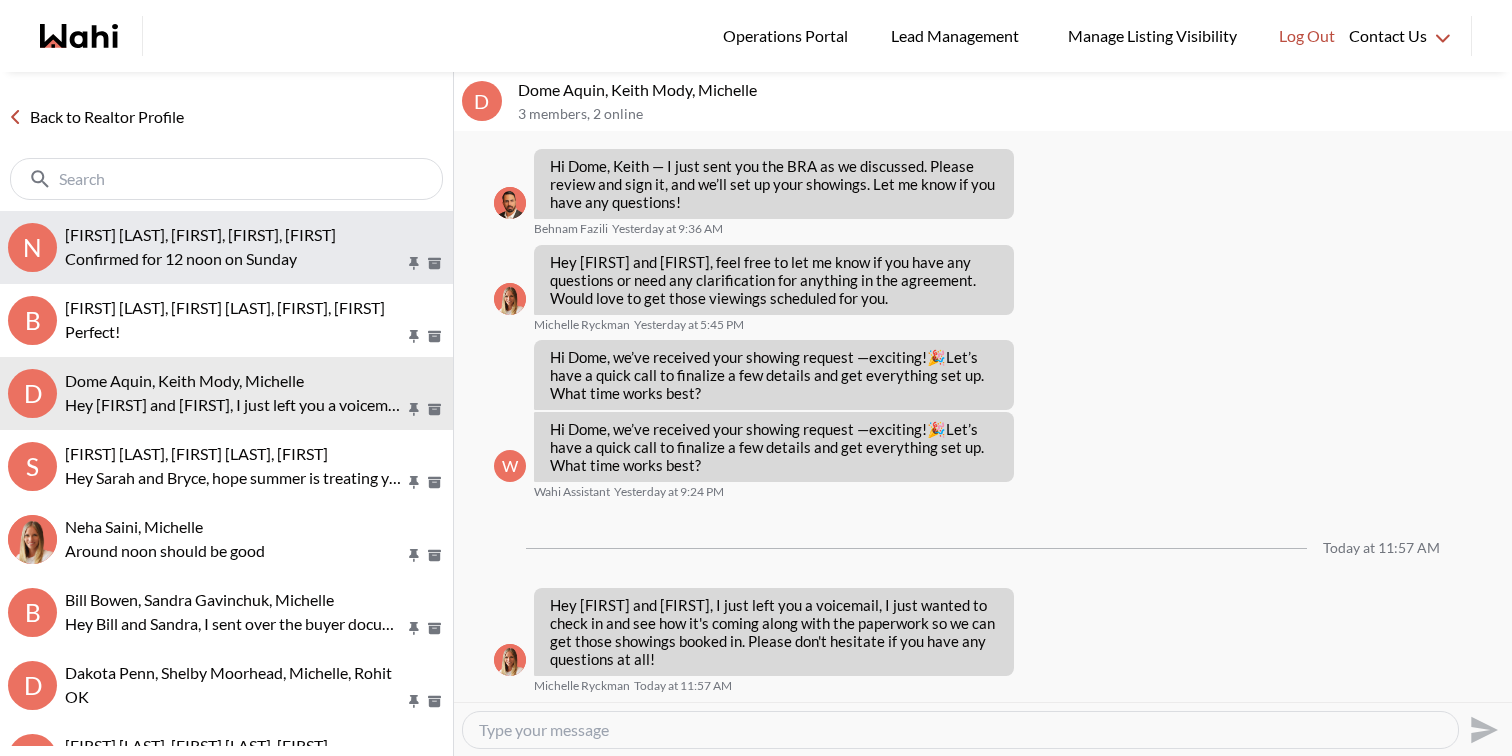 click on "Neha Saini, Michelle, Sahil, Alicia" at bounding box center [200, 234] 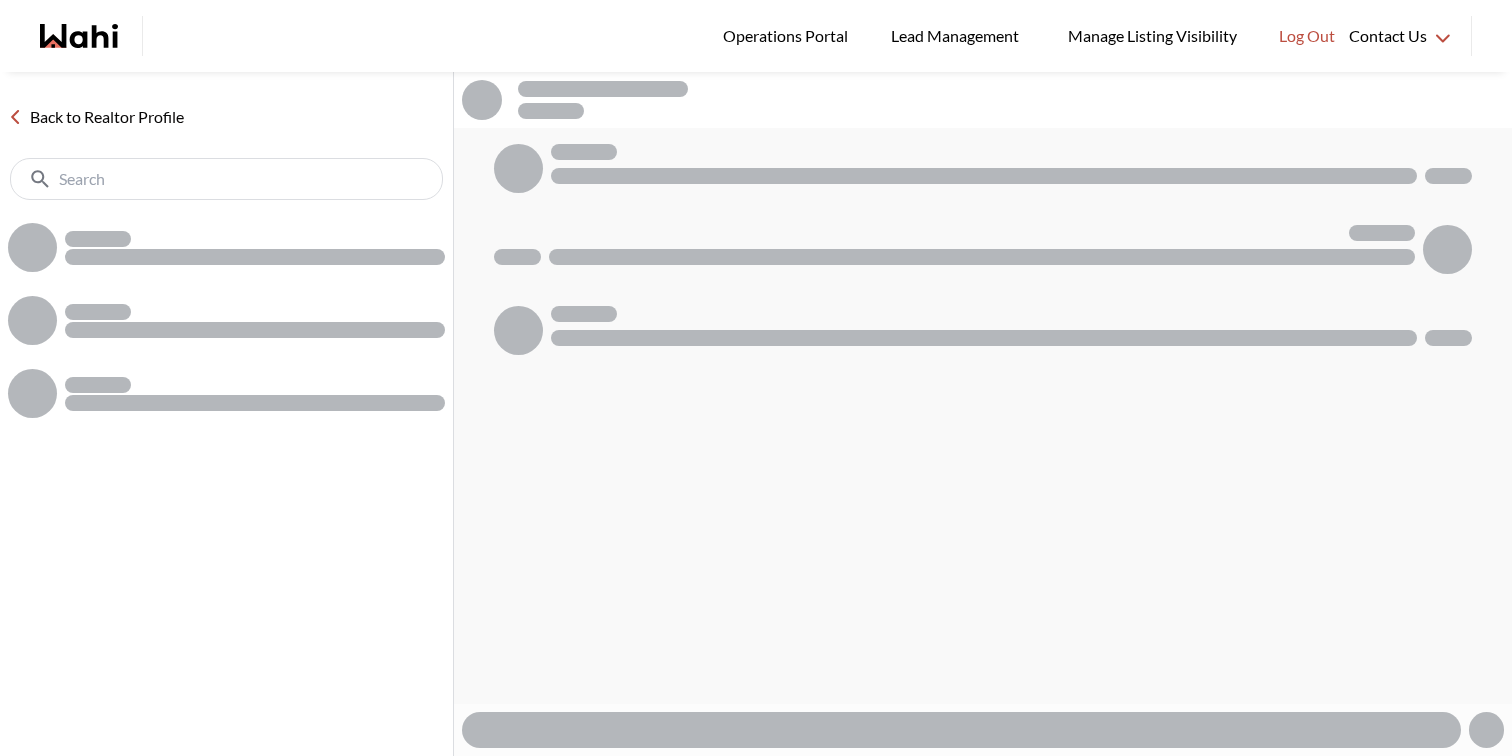 scroll, scrollTop: 0, scrollLeft: 0, axis: both 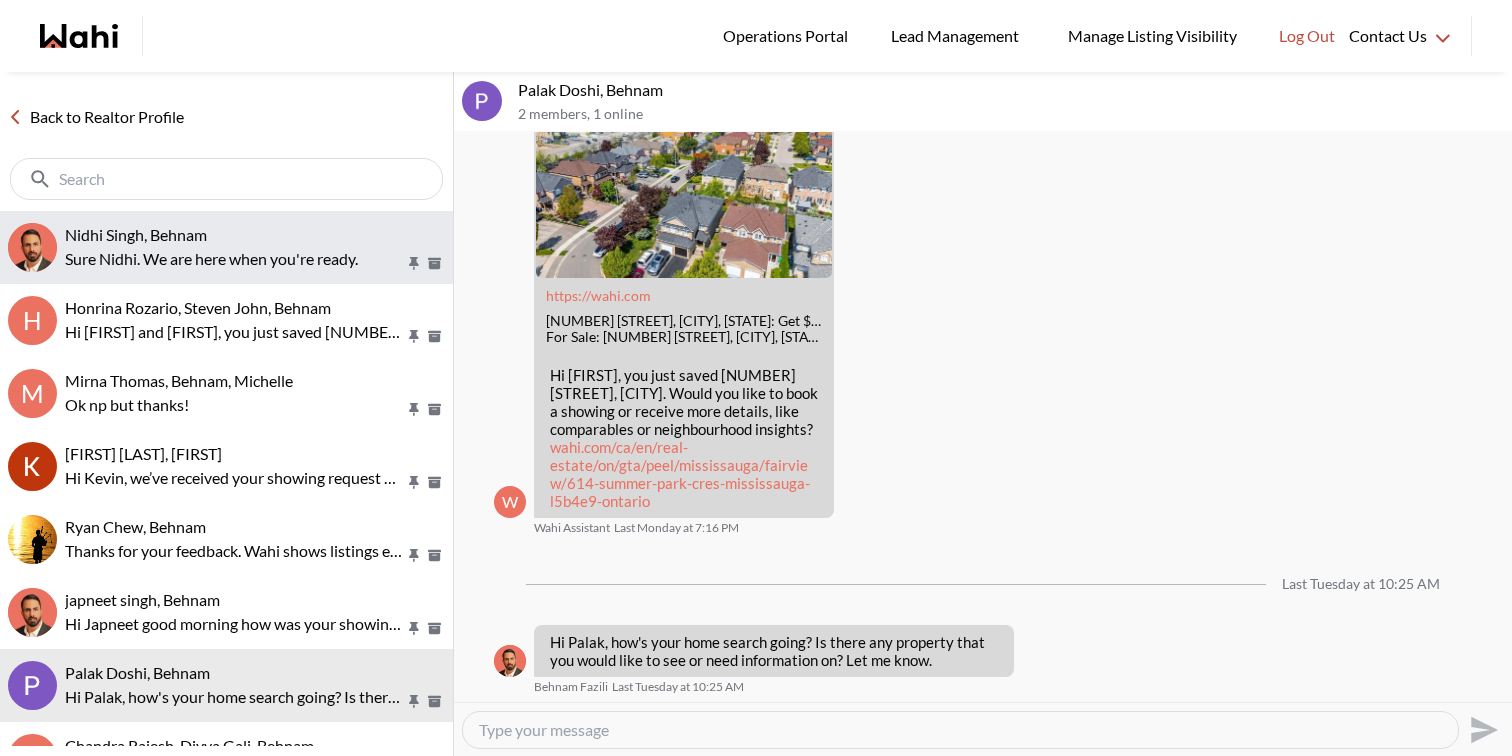 click on "[FIRST] [LAST], [FIRST] Sure [FIRST]. We are here when you're ready." at bounding box center (226, 247) 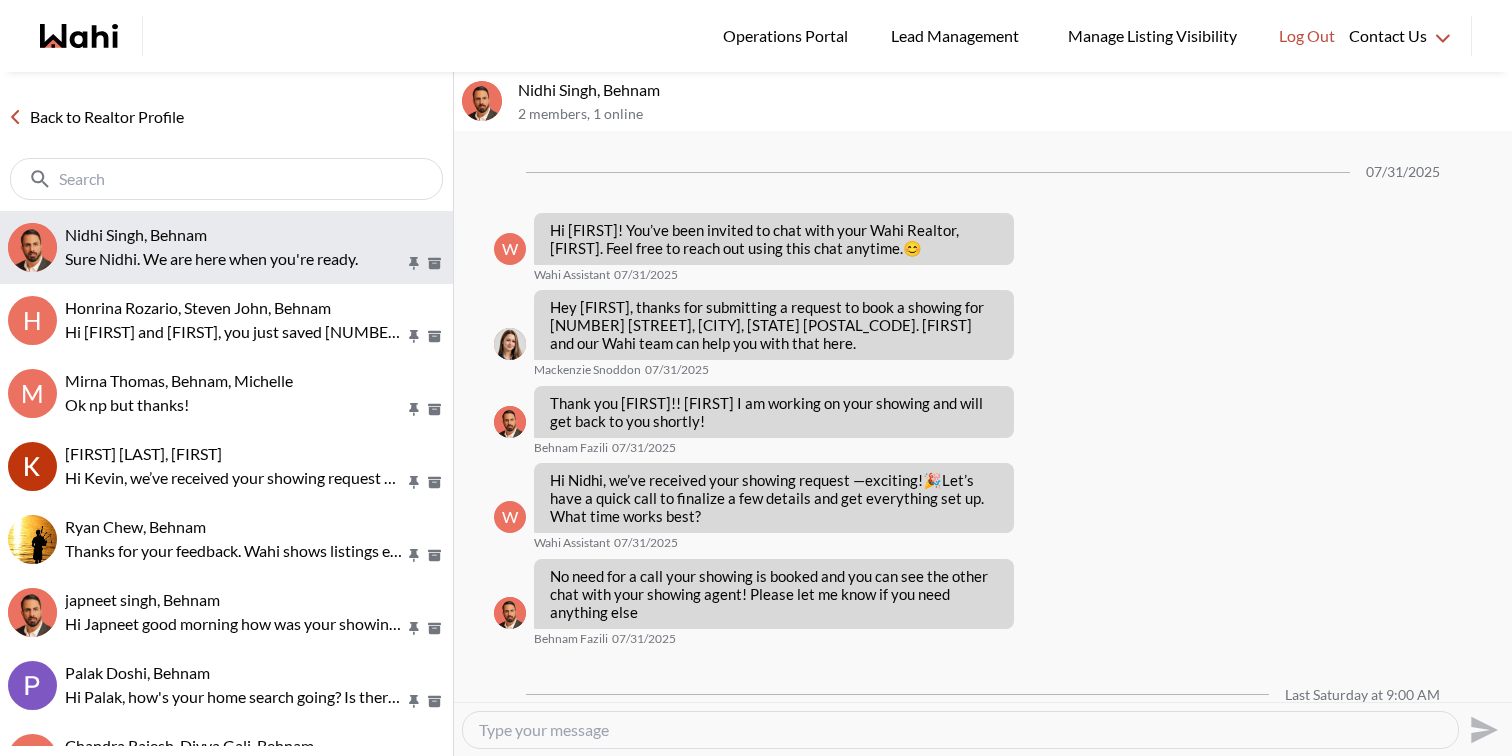 scroll, scrollTop: 765, scrollLeft: 0, axis: vertical 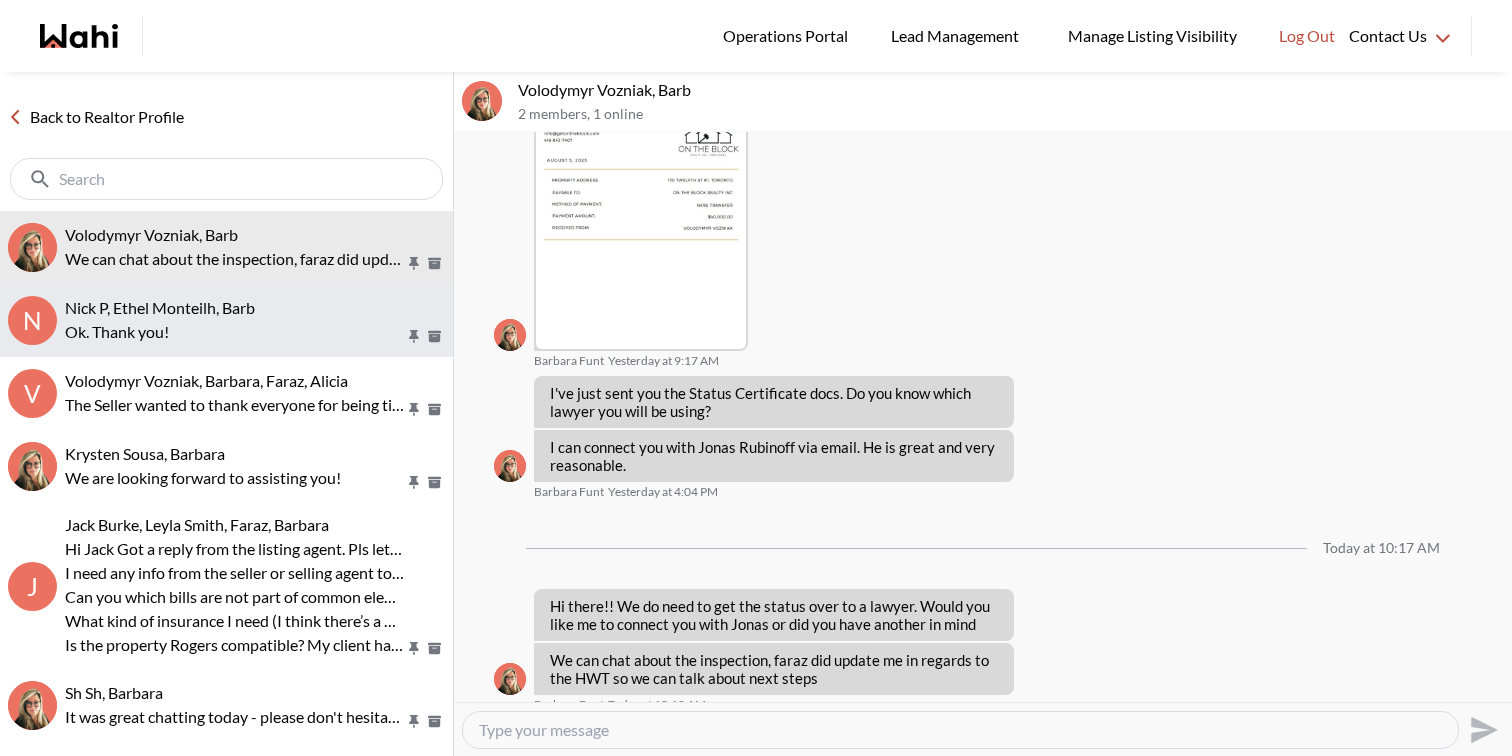click on "Nick P, Ethel Monteilh, Barb" at bounding box center (160, 307) 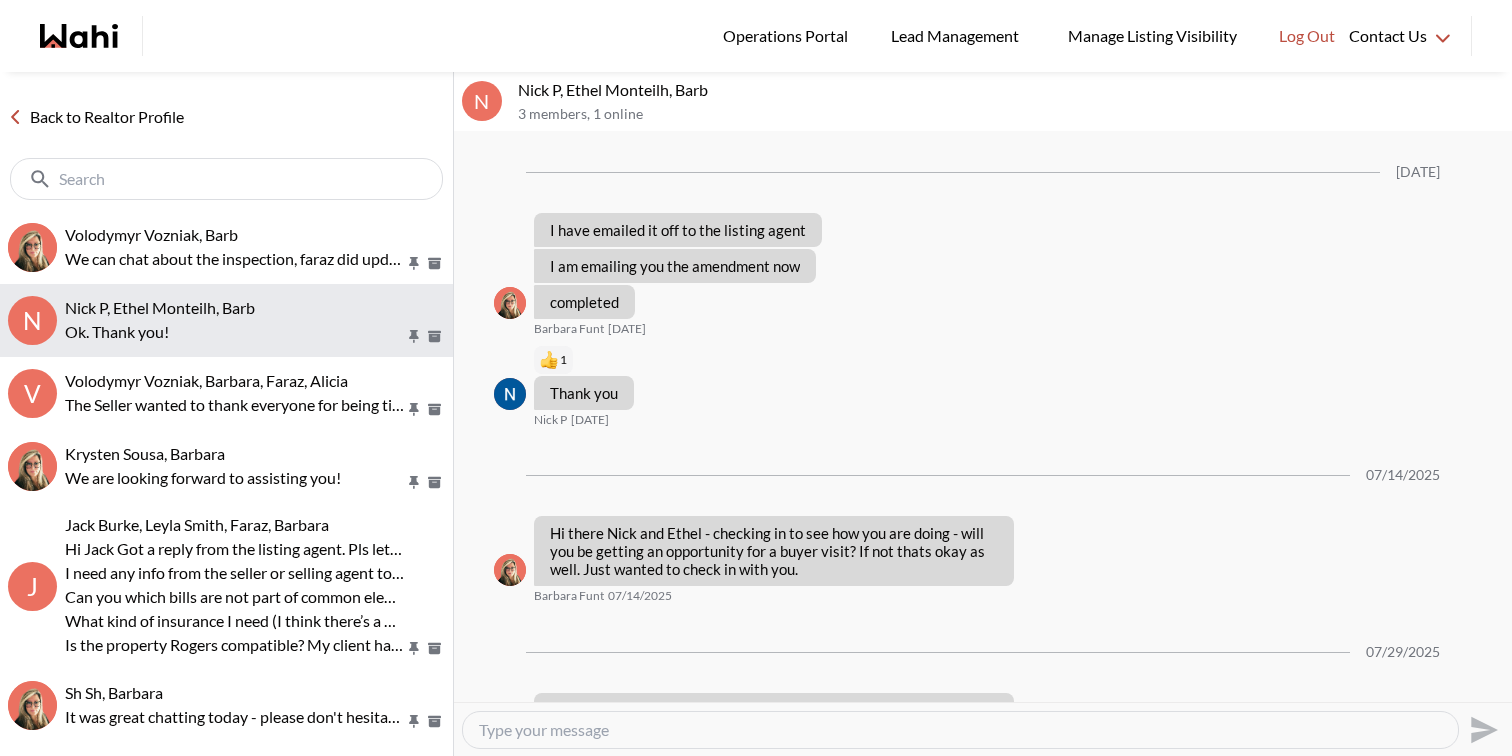 scroll, scrollTop: 1529, scrollLeft: 0, axis: vertical 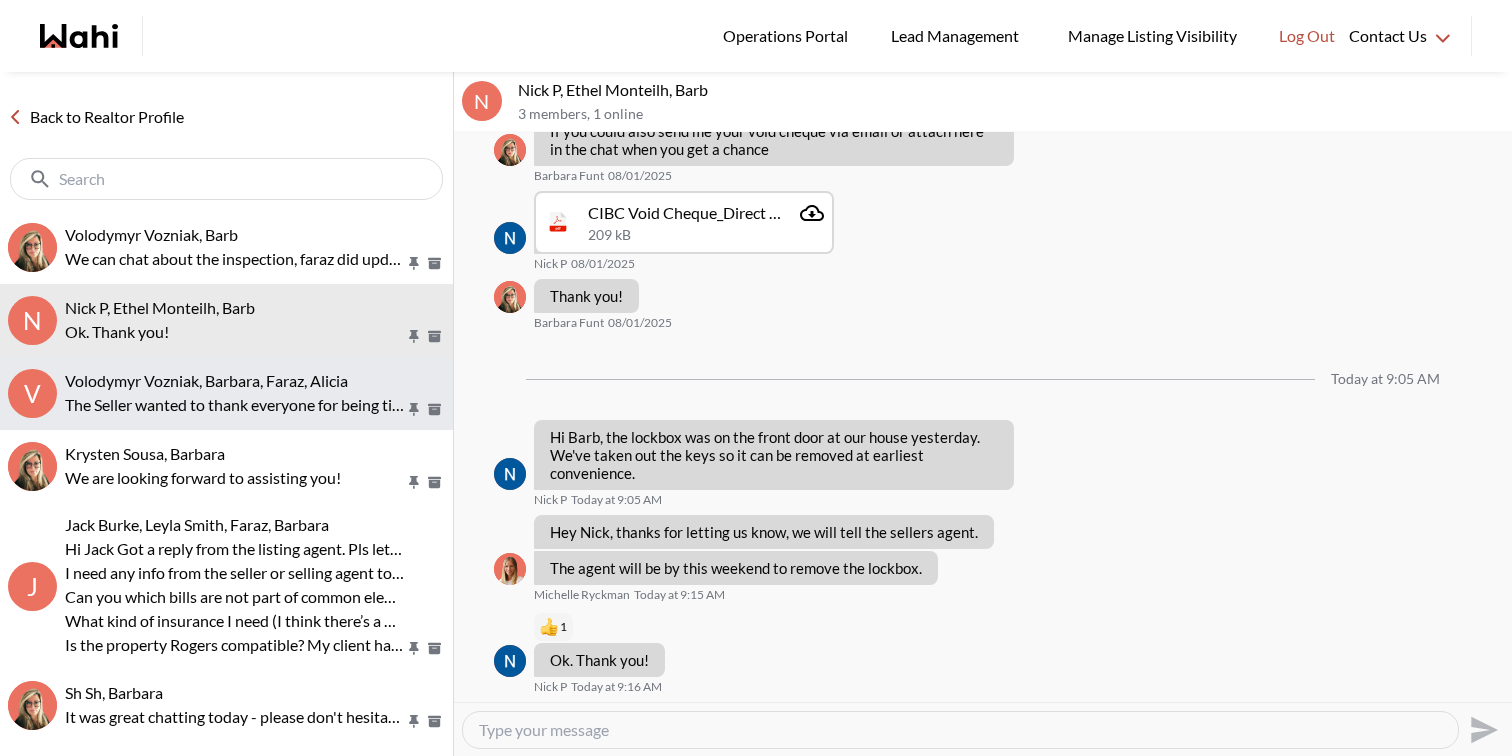 click on "Volodymyr Vozniak, Barbara, Faraz, Alicia The Seller wanted to thank everyone for being timely today! They appreciated it" at bounding box center (255, 394) 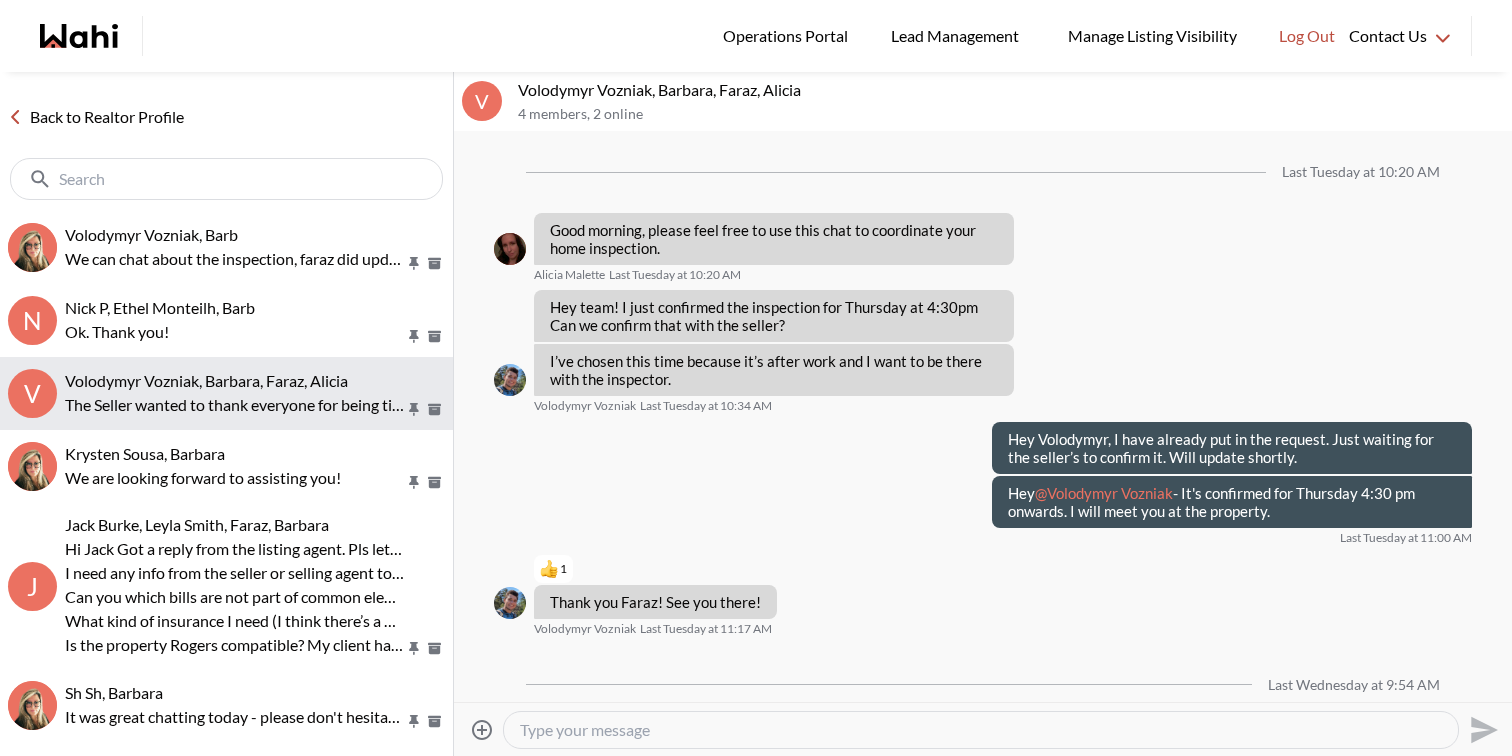 scroll, scrollTop: 1791, scrollLeft: 0, axis: vertical 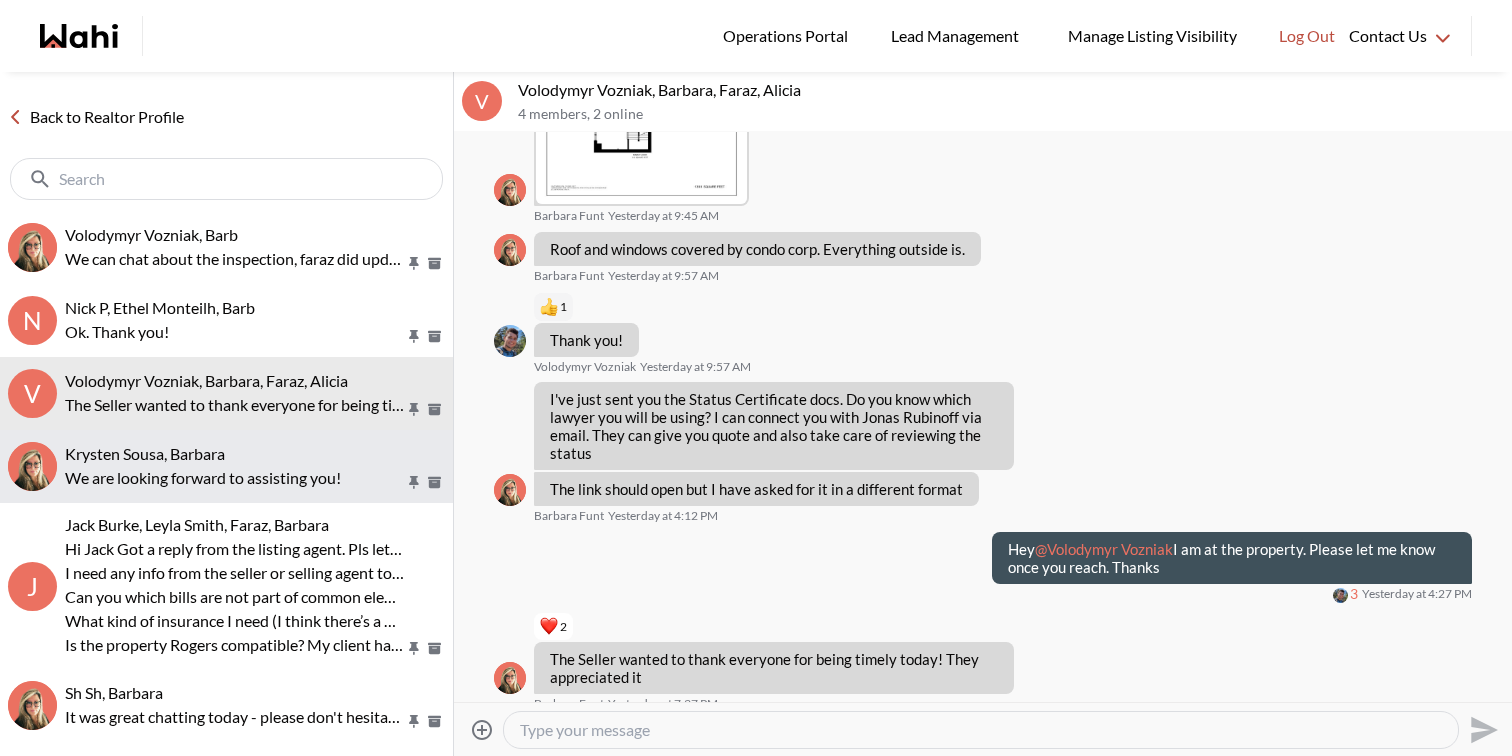click on "We are looking forward to assisting you!" at bounding box center (235, 478) 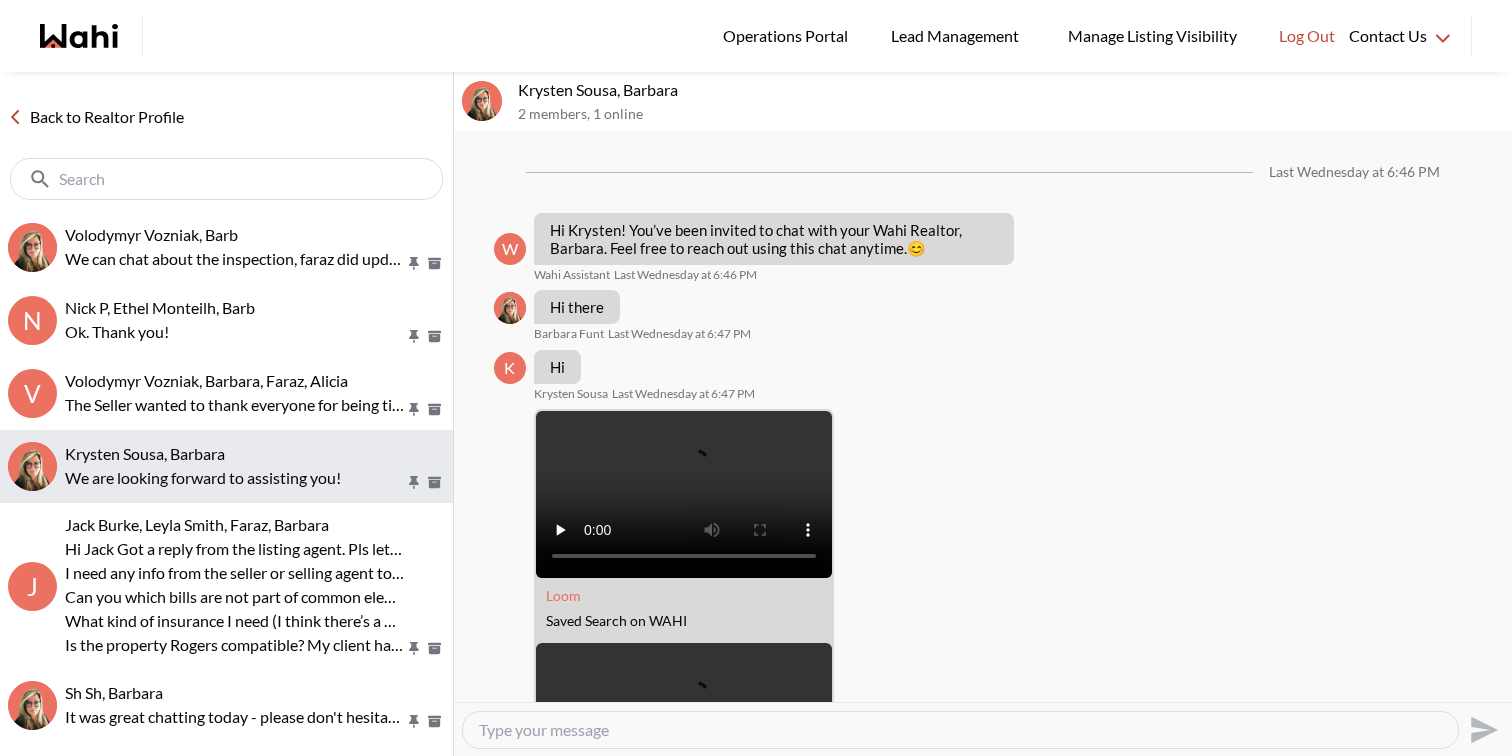 scroll, scrollTop: 2599, scrollLeft: 0, axis: vertical 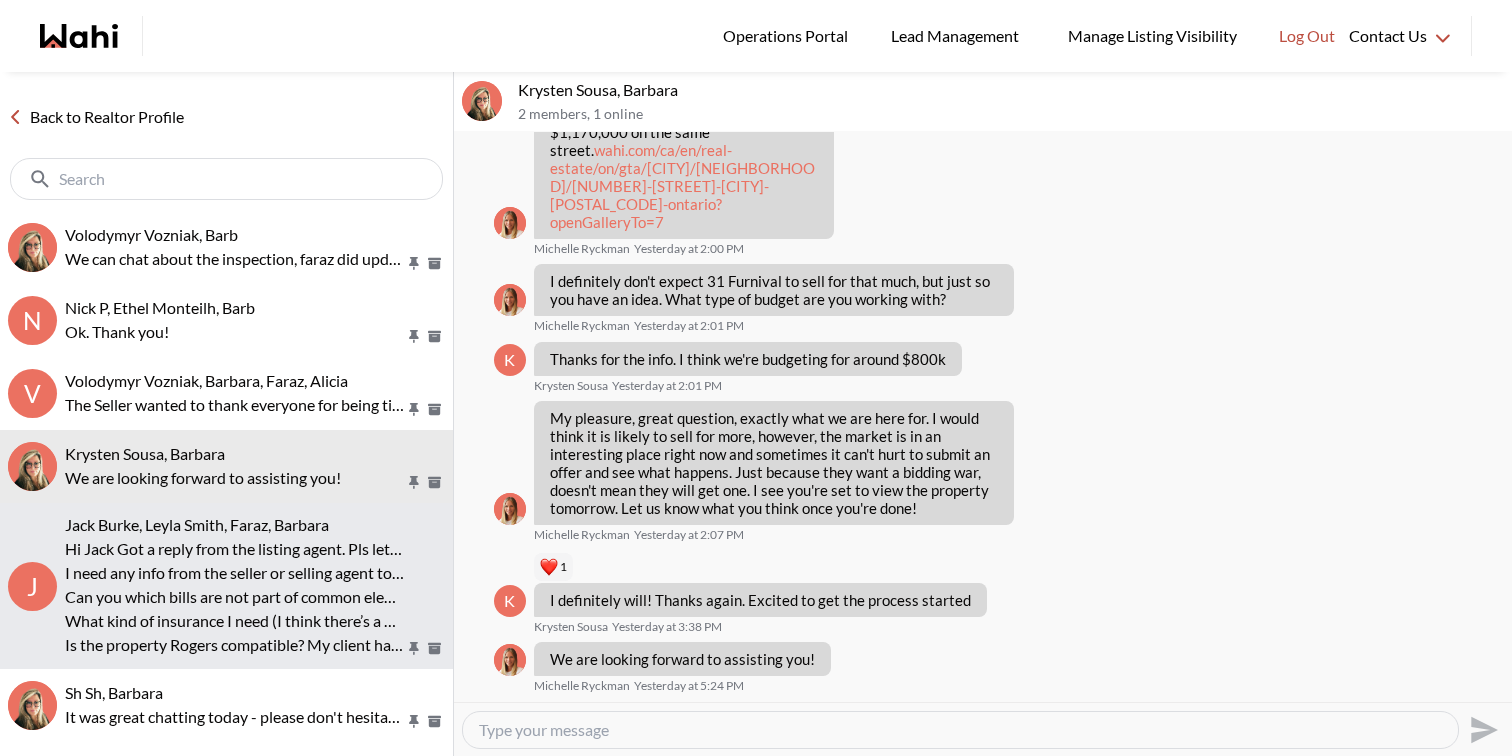click on "Jack Burke, Leyla Smith, Faraz, Barbara" at bounding box center (197, 524) 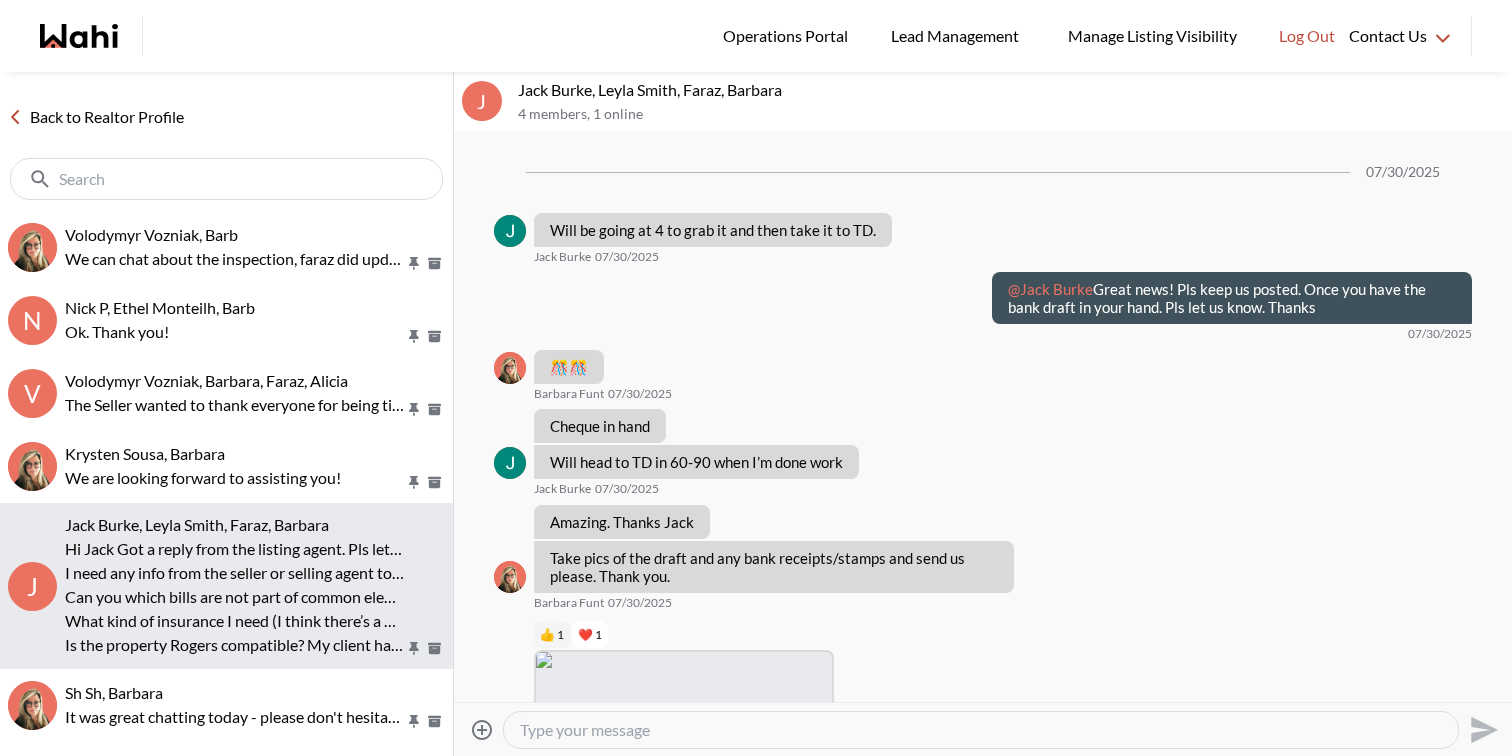 scroll, scrollTop: 3186, scrollLeft: 0, axis: vertical 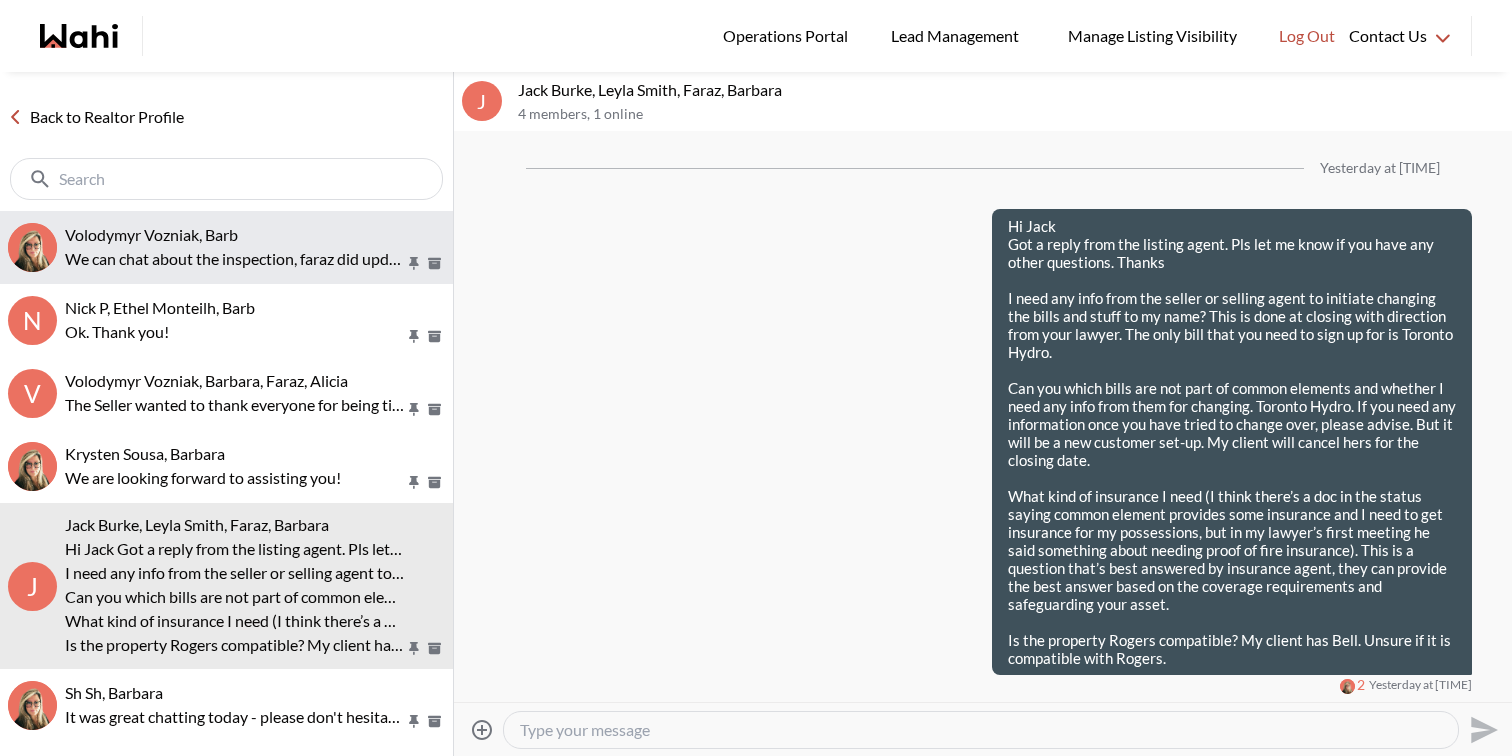 click on "Volodymyr Vozniak, Barb We can chat about the inspection, faraz did update me in regards to the HWT so we can talk about next steps" at bounding box center (226, 247) 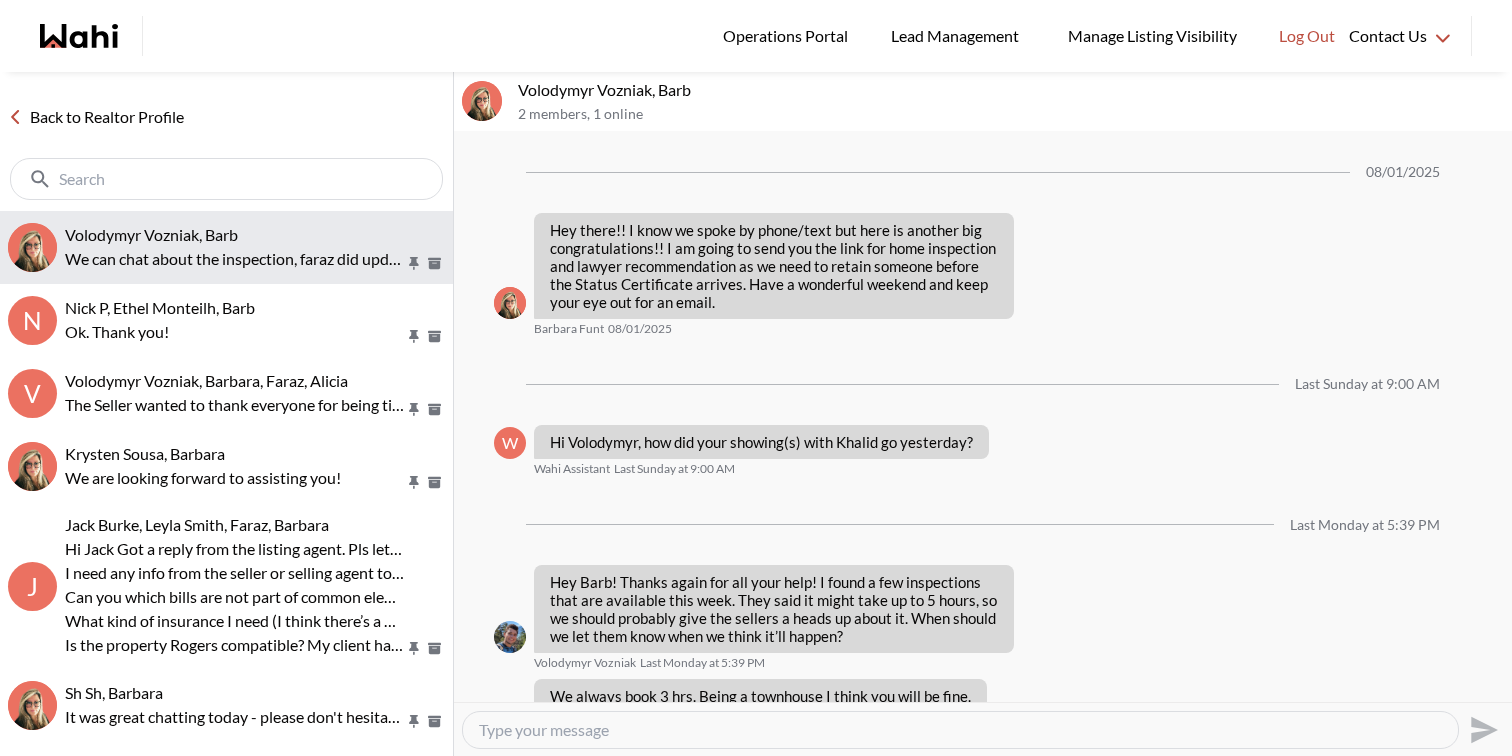 scroll, scrollTop: 2221, scrollLeft: 0, axis: vertical 